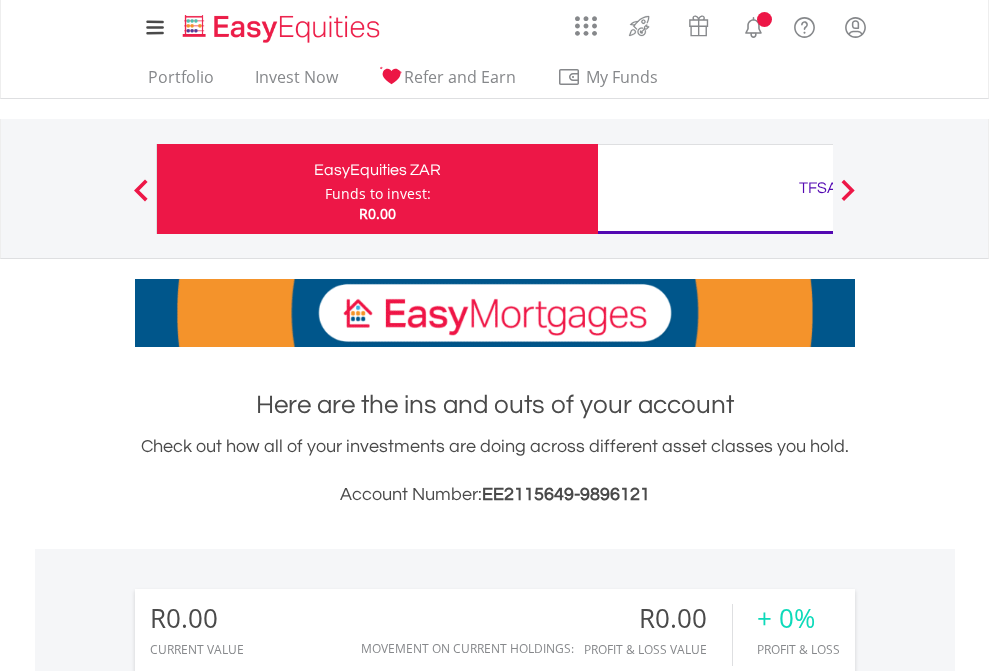 scroll, scrollTop: 0, scrollLeft: 0, axis: both 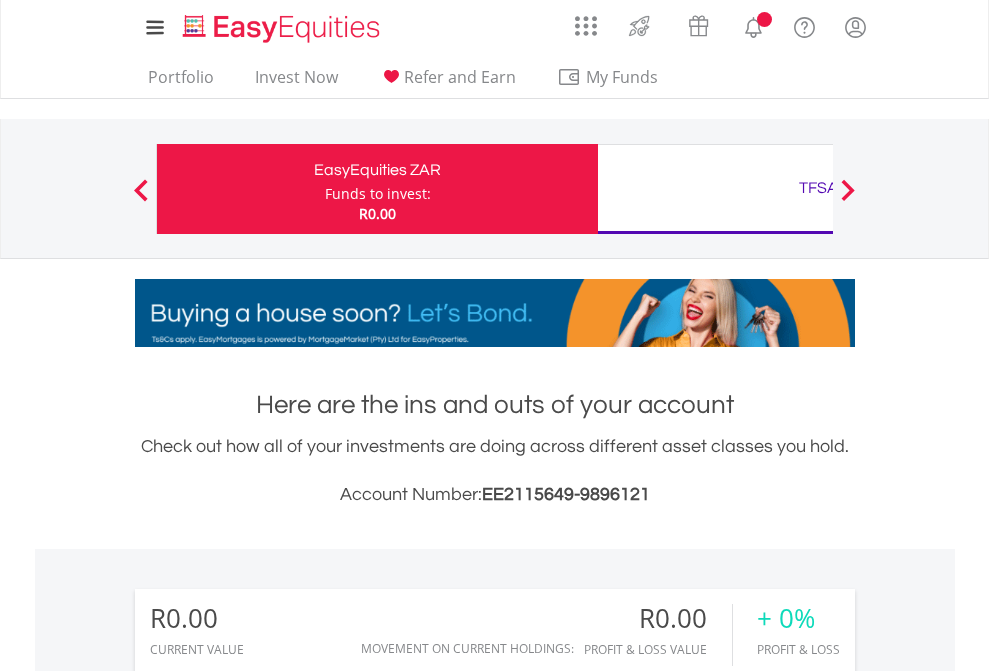 click on "Funds to invest:" at bounding box center (378, 194) 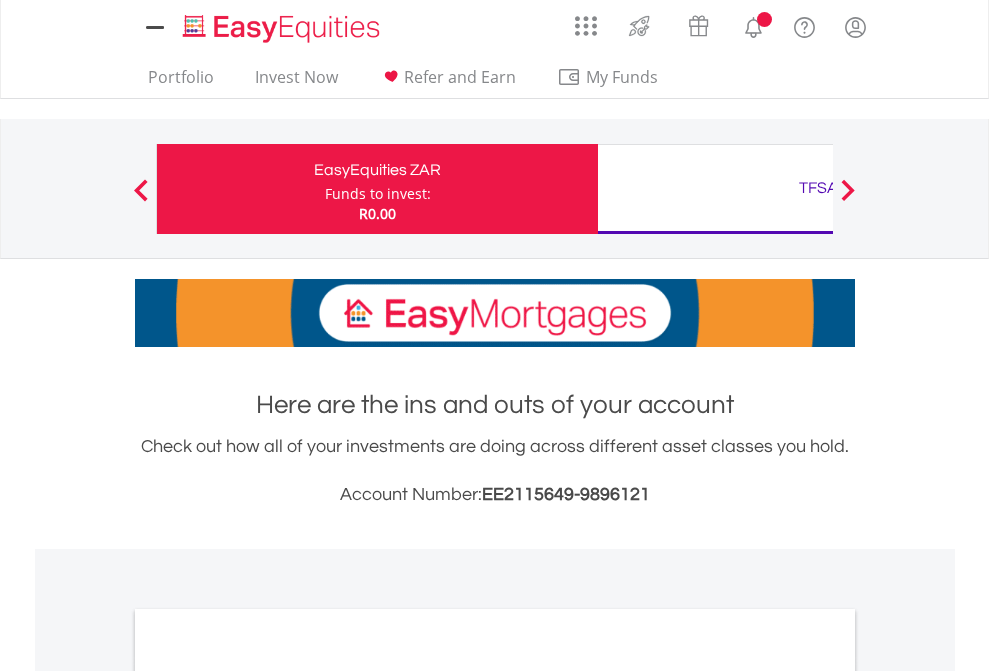 scroll, scrollTop: 0, scrollLeft: 0, axis: both 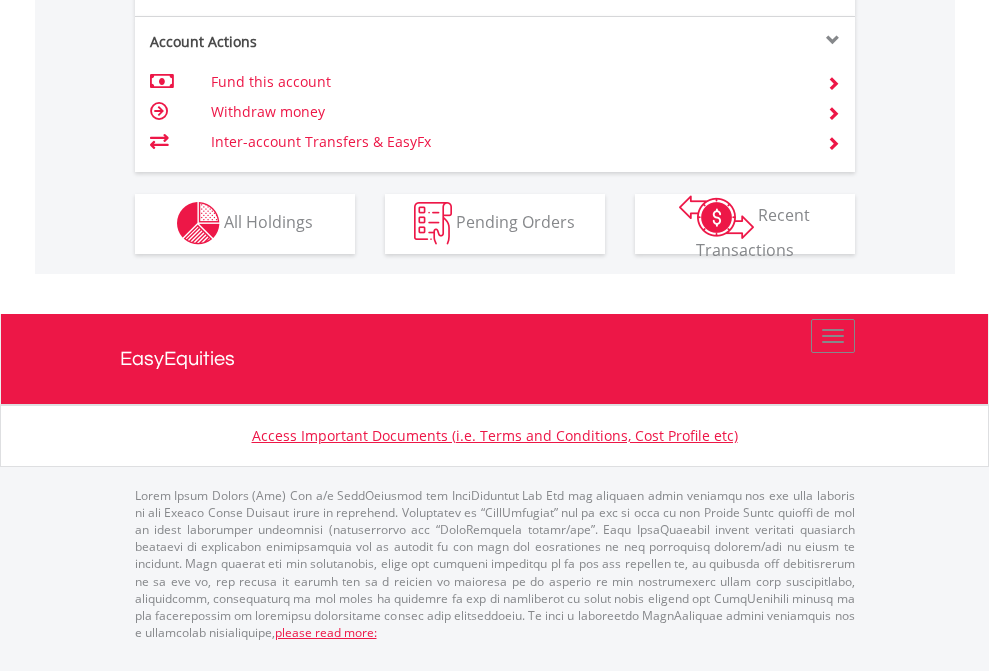 click on "Investment types" at bounding box center [706, -353] 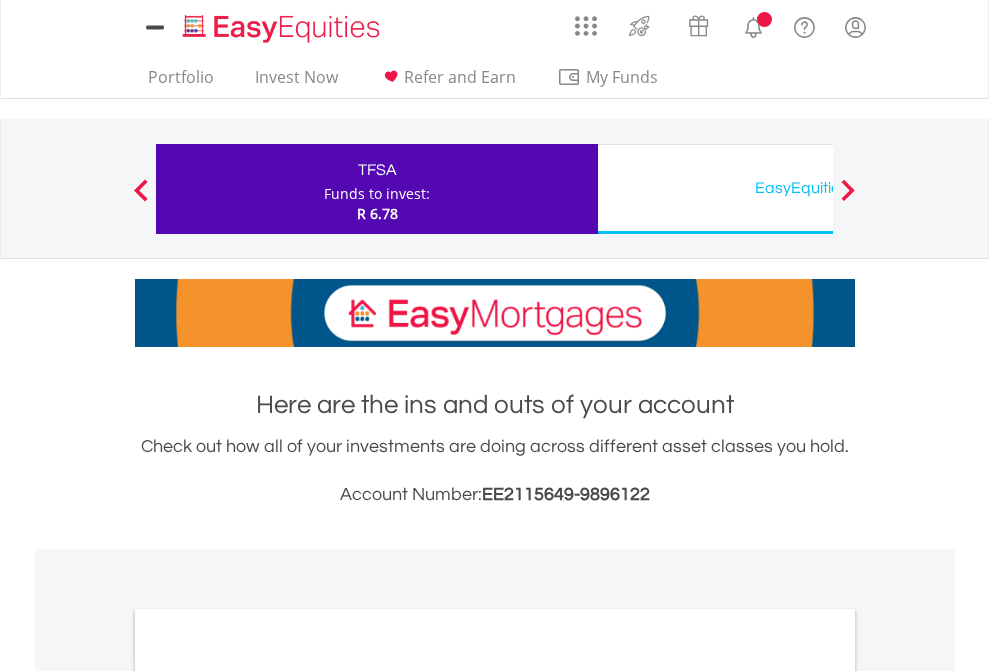 scroll, scrollTop: 0, scrollLeft: 0, axis: both 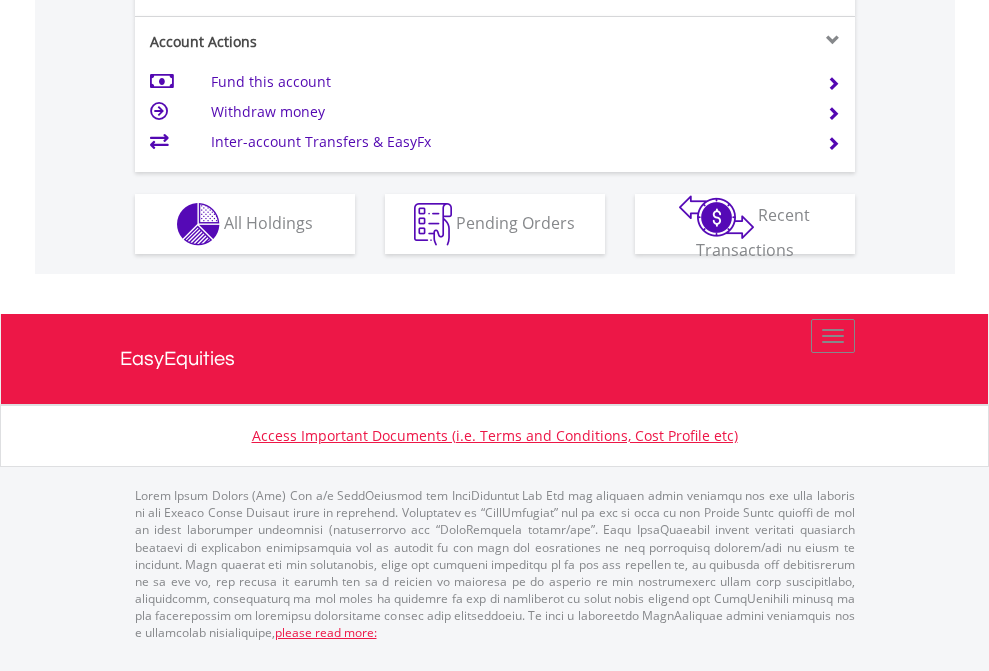 click on "Investment types" at bounding box center (706, -337) 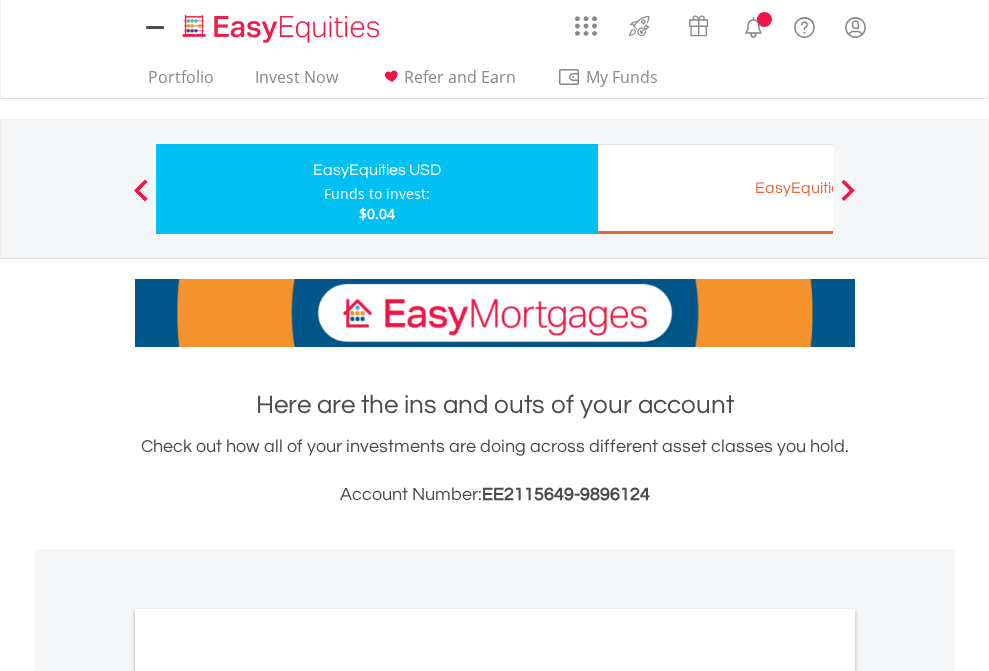 scroll, scrollTop: 0, scrollLeft: 0, axis: both 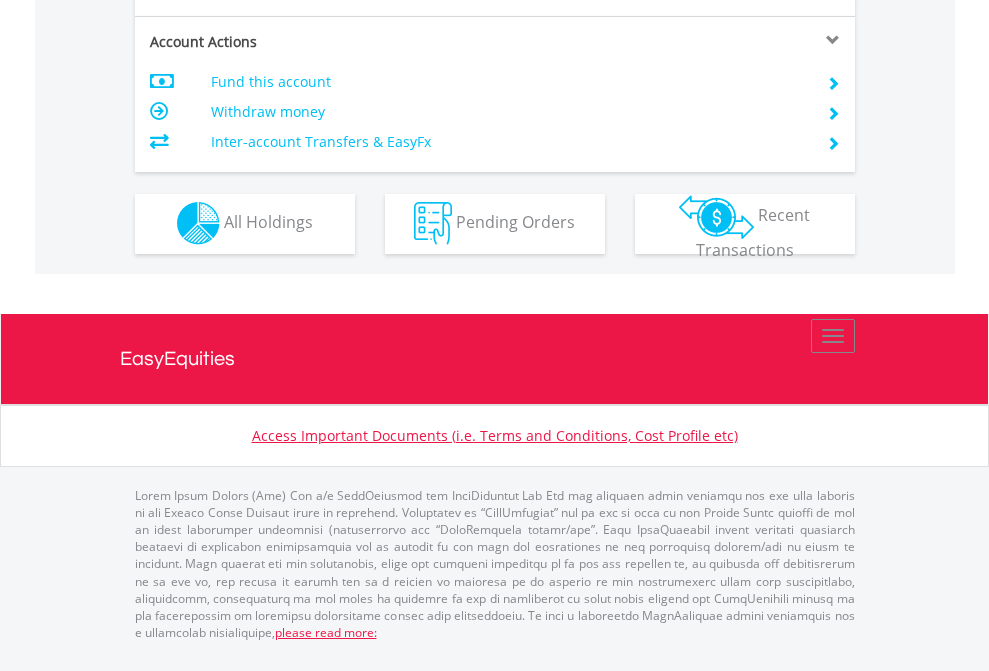 click on "Investment types" at bounding box center (706, -353) 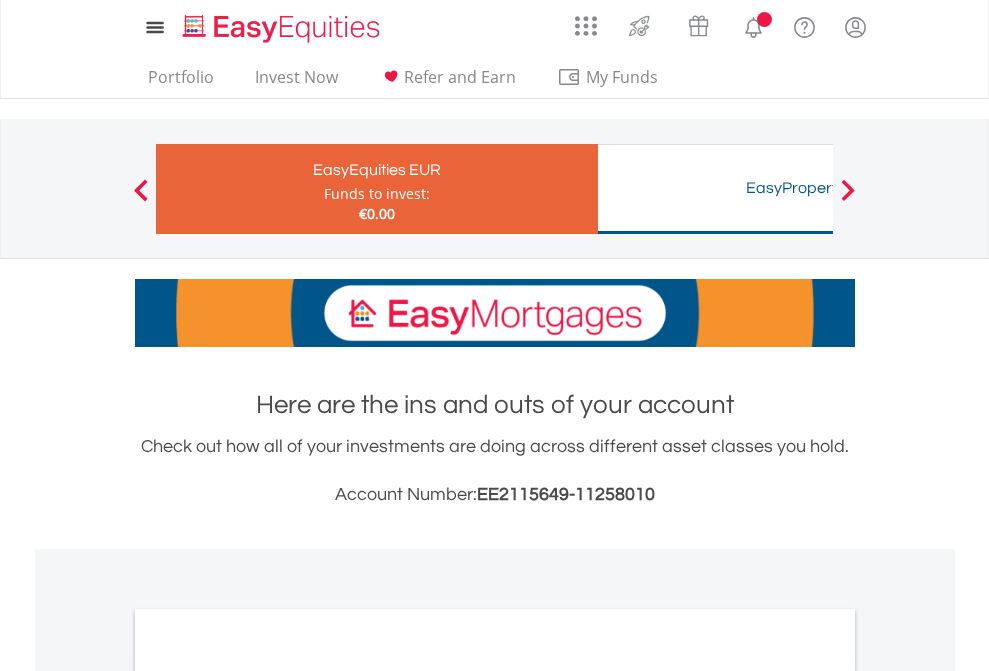scroll, scrollTop: 0, scrollLeft: 0, axis: both 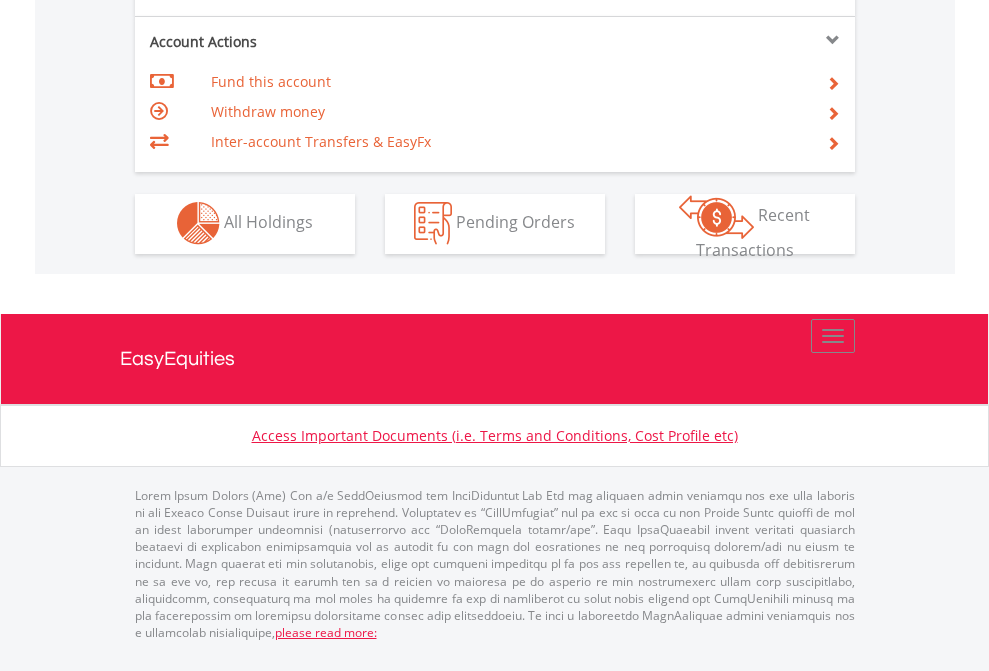 click on "Investment types" at bounding box center (706, -353) 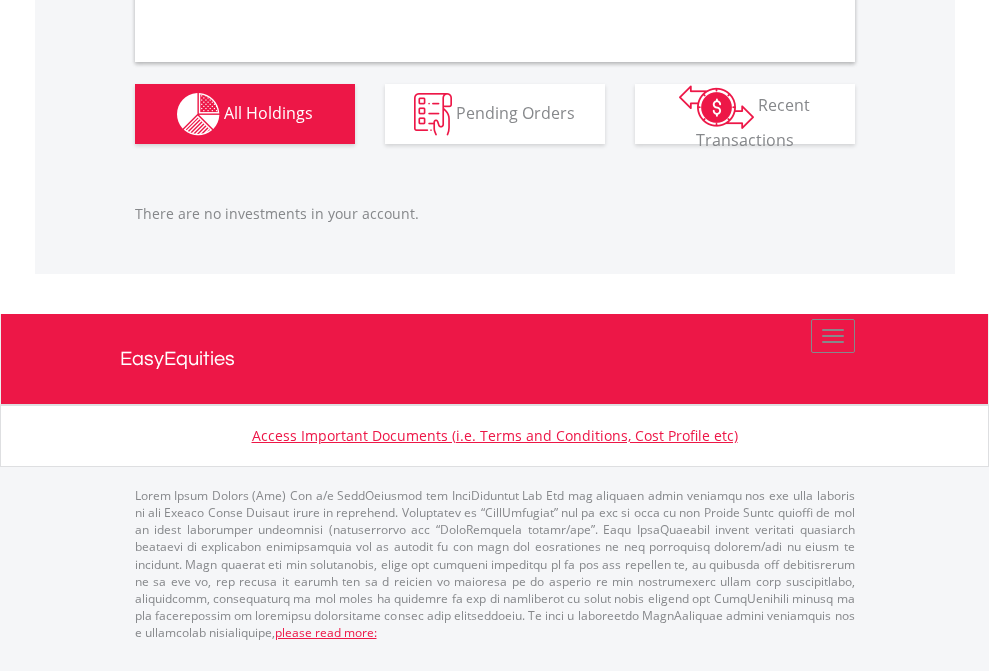 scroll, scrollTop: 1980, scrollLeft: 0, axis: vertical 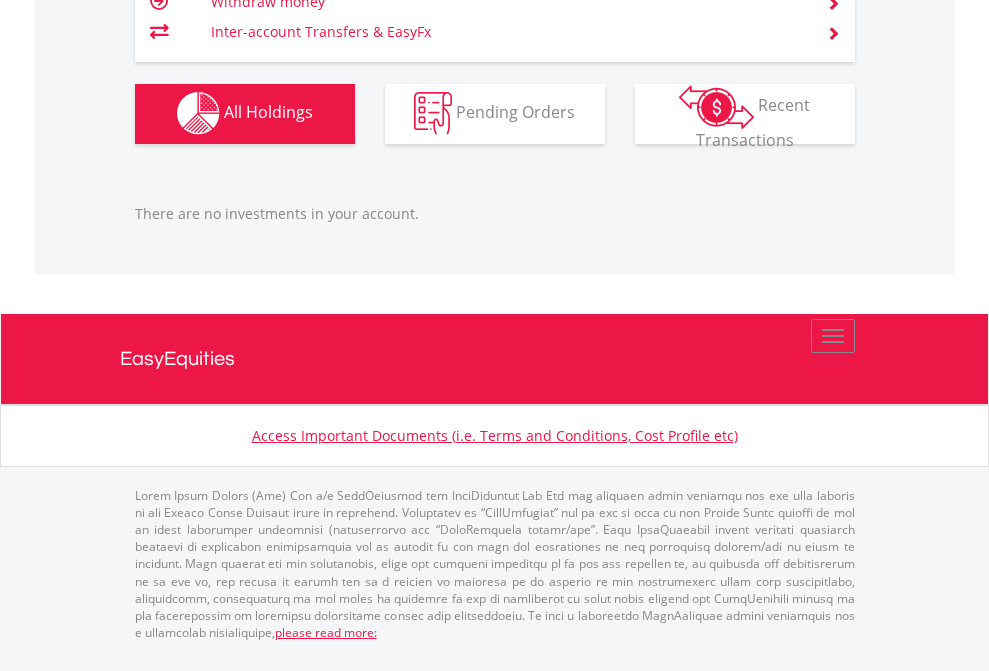 click on "TFSA" at bounding box center [818, -1142] 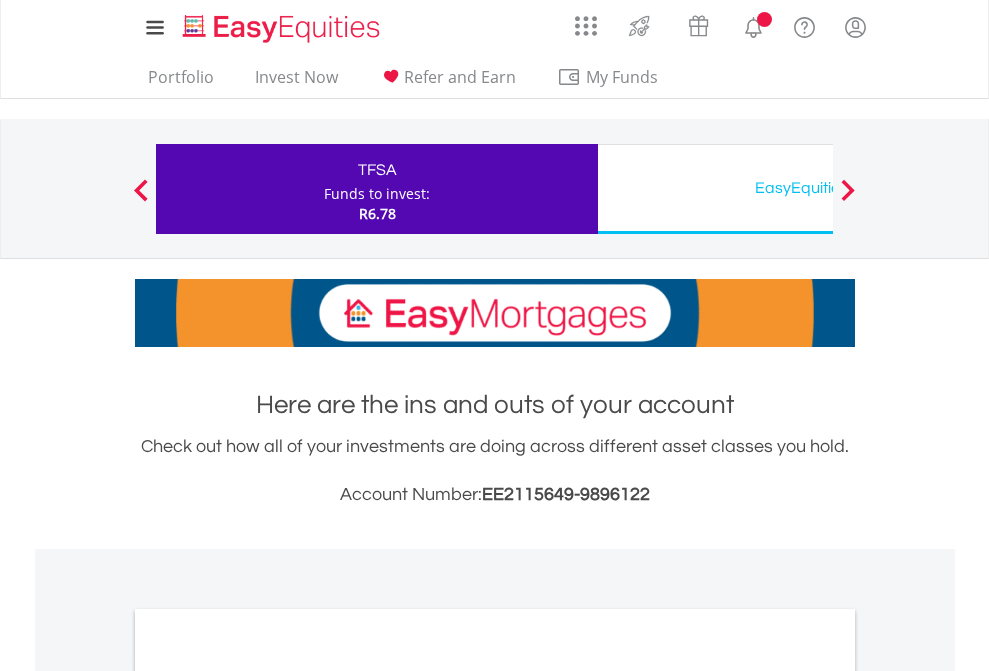 scroll, scrollTop: 1202, scrollLeft: 0, axis: vertical 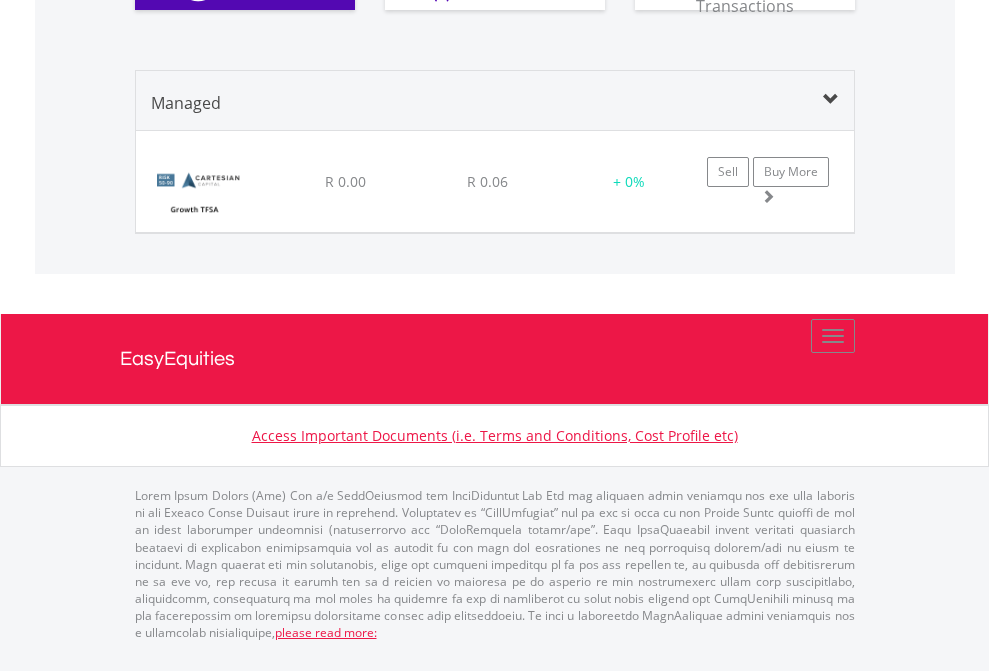 click on "EasyEquities USD" at bounding box center (818, -1300) 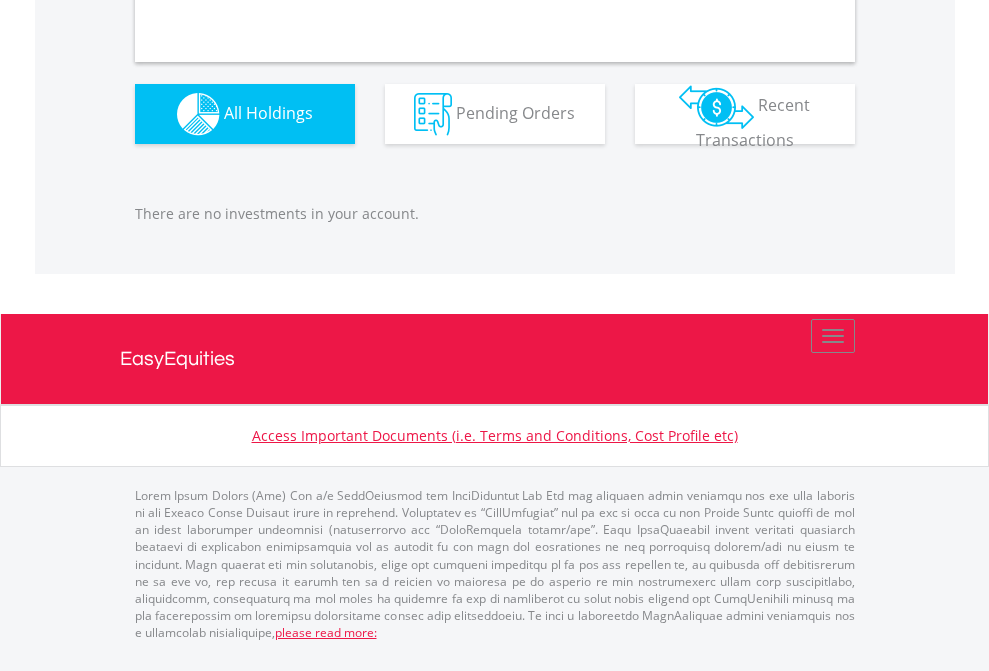 scroll, scrollTop: 1980, scrollLeft: 0, axis: vertical 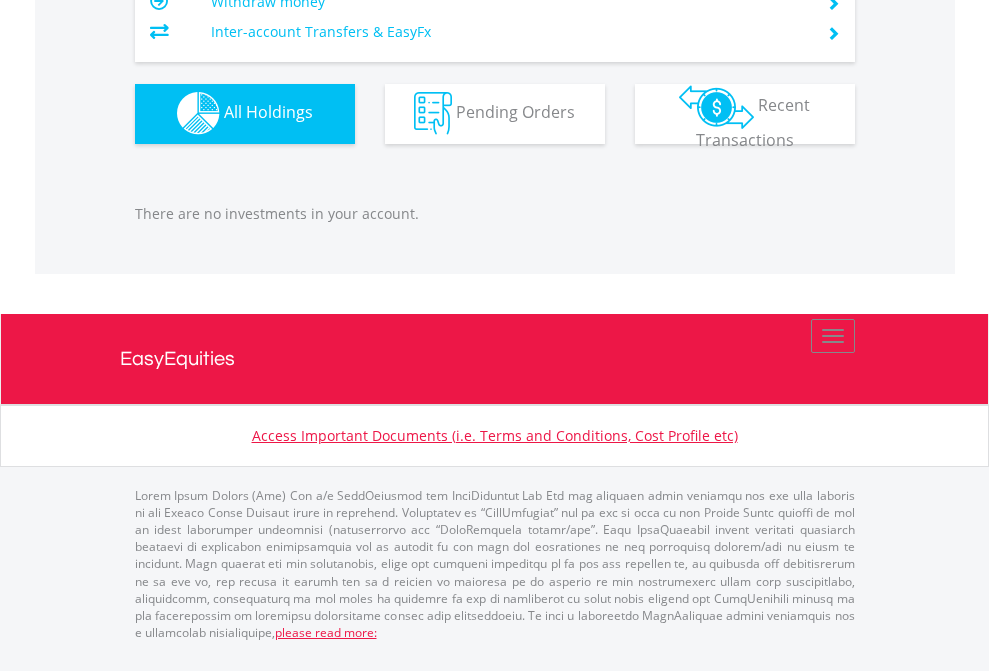 click on "EasyEquities EUR" at bounding box center [818, -1142] 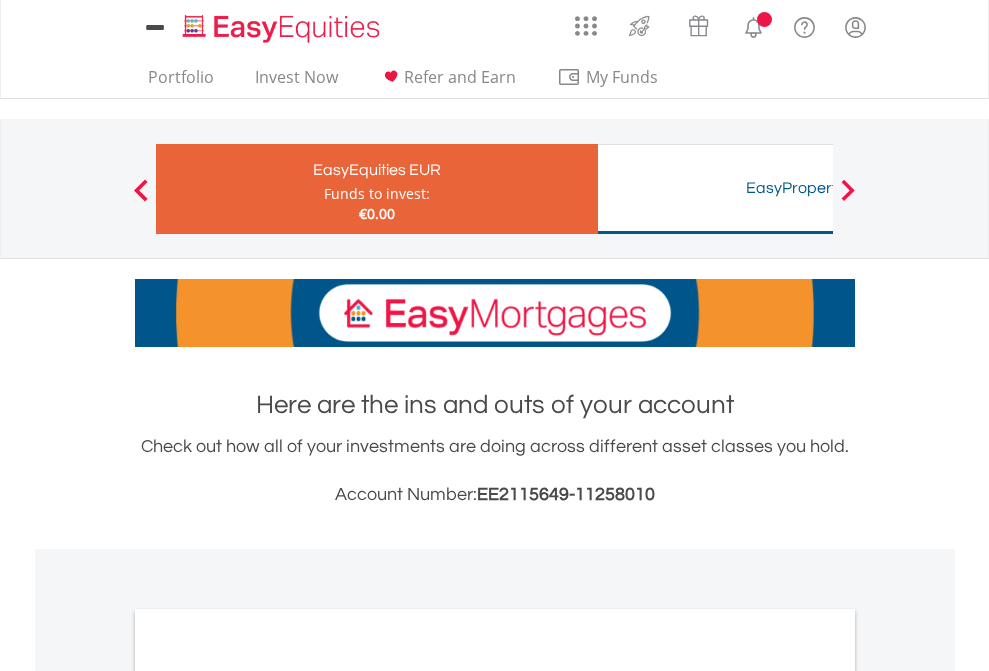 scroll, scrollTop: 0, scrollLeft: 0, axis: both 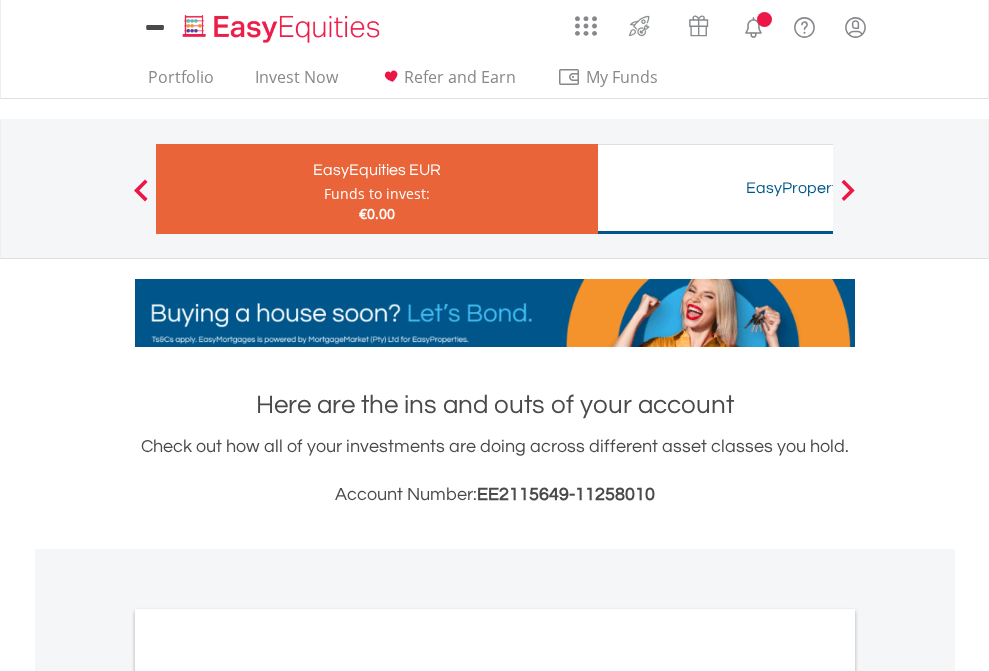 click on "All Holdings" at bounding box center [268, 1096] 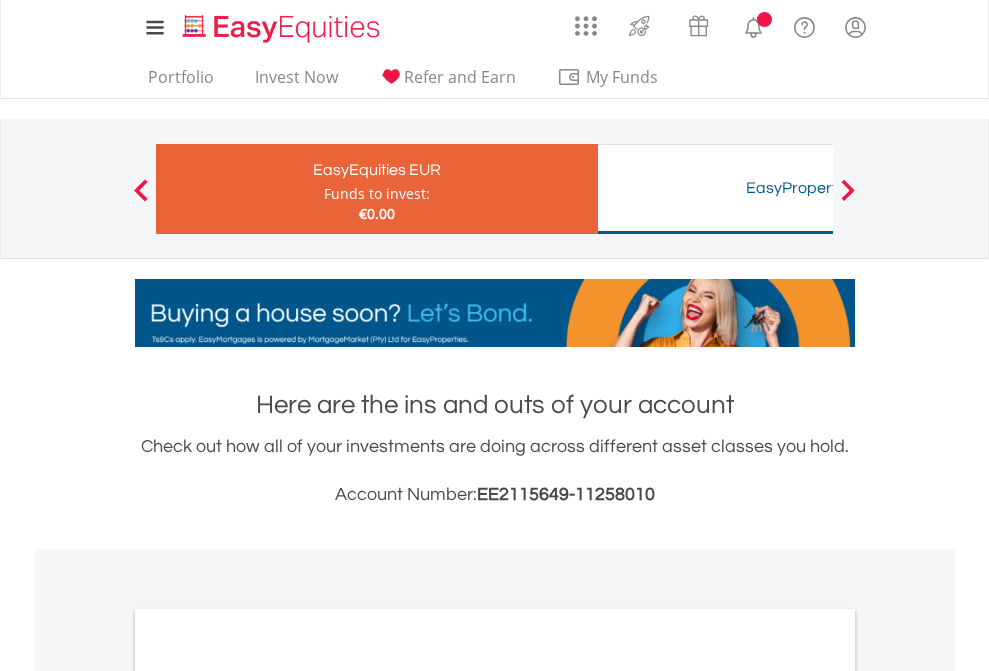 scroll, scrollTop: 1202, scrollLeft: 0, axis: vertical 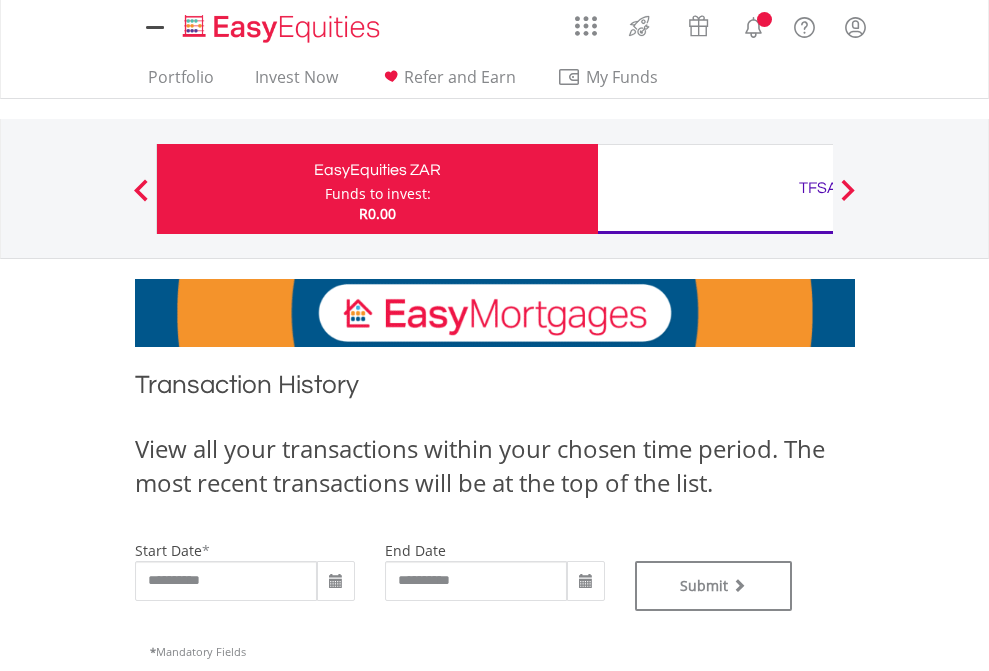 type on "**********" 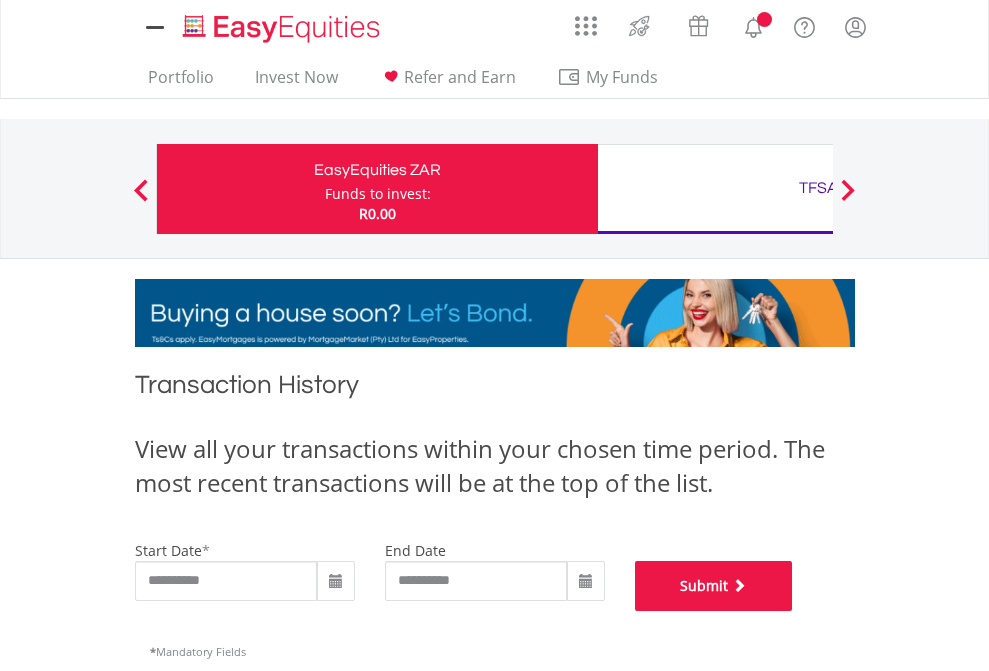 click on "Submit" at bounding box center [714, 586] 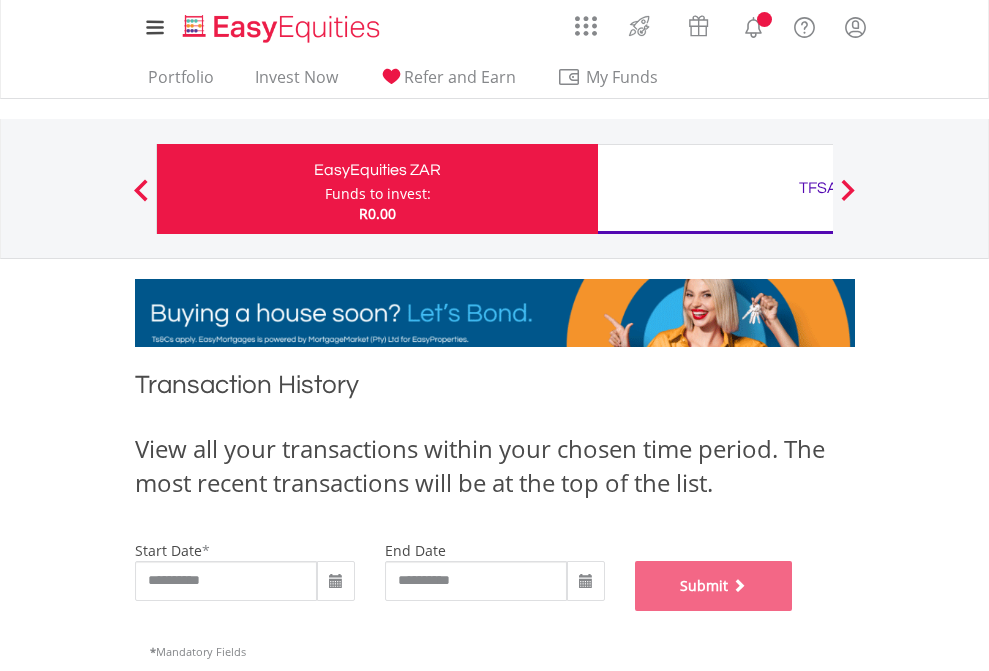 scroll, scrollTop: 811, scrollLeft: 0, axis: vertical 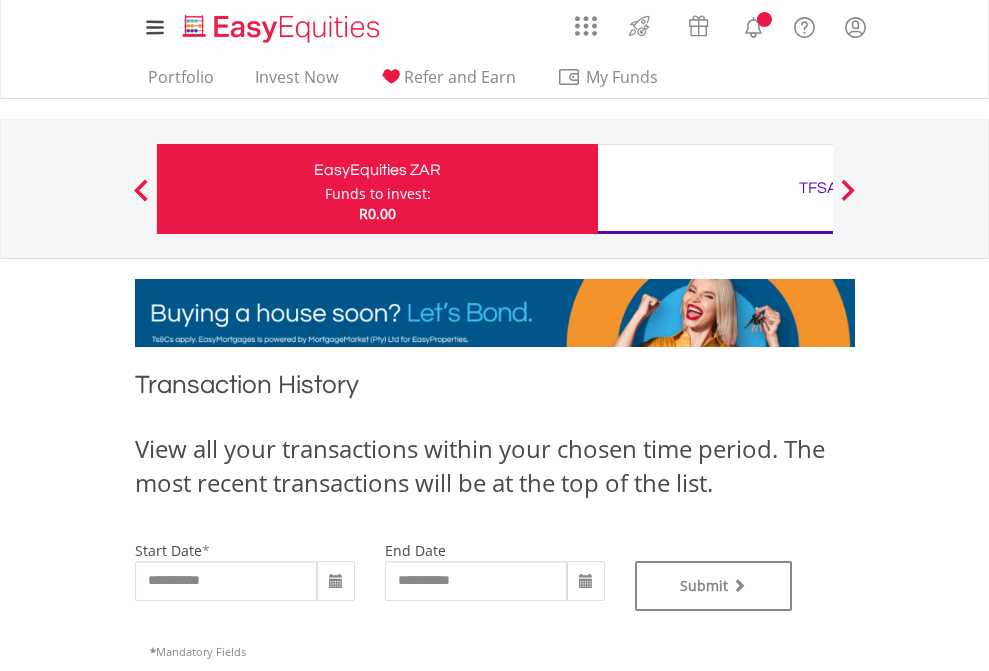 click on "TFSA" at bounding box center [818, 188] 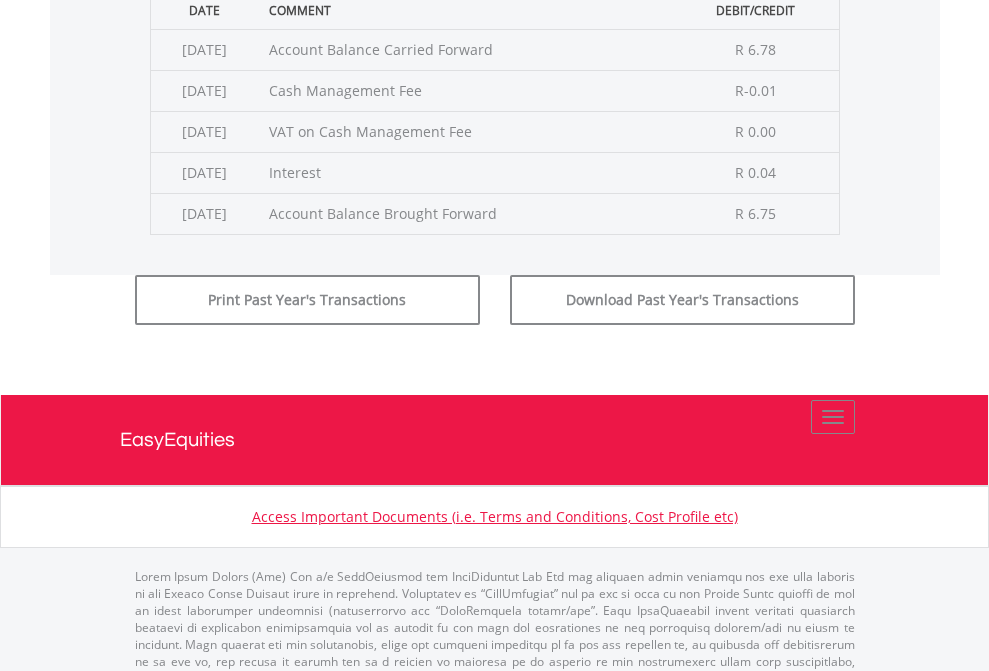 click on "Submit" at bounding box center (714, -225) 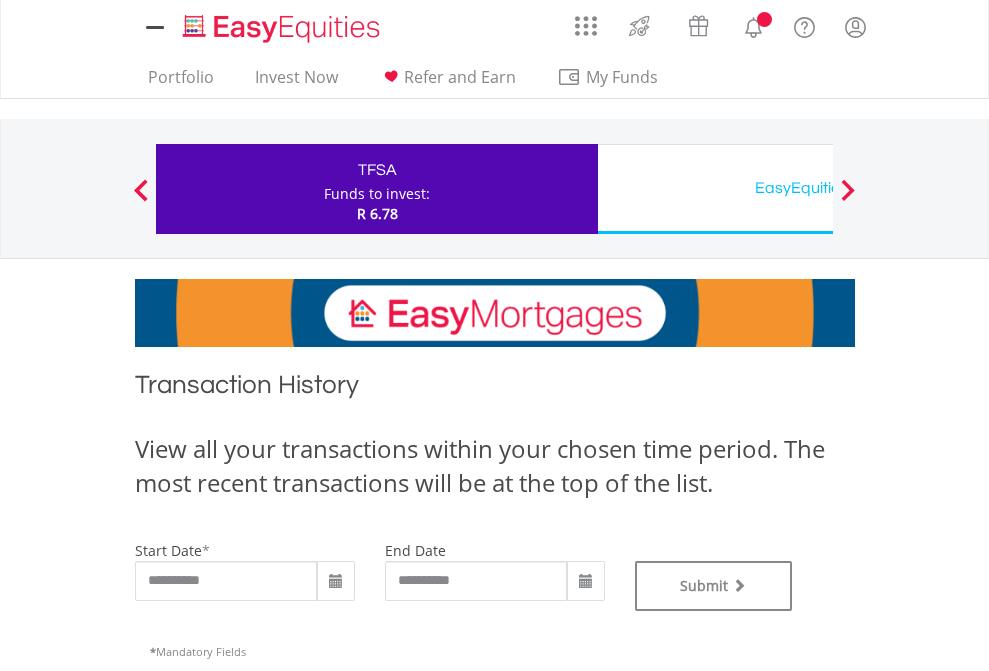 scroll, scrollTop: 0, scrollLeft: 0, axis: both 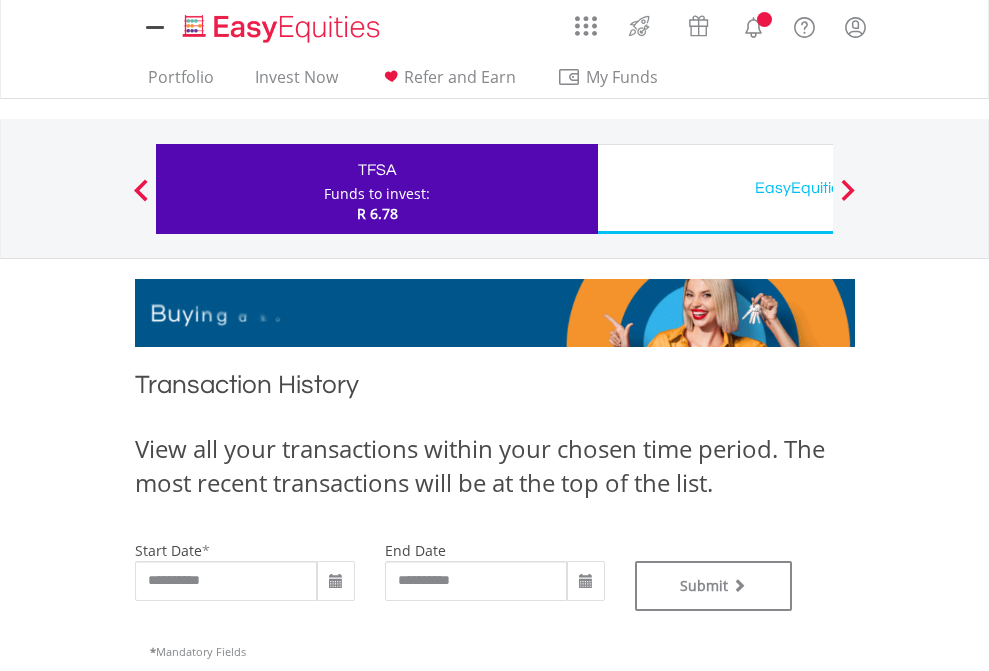 click on "EasyEquities USD" at bounding box center (818, 188) 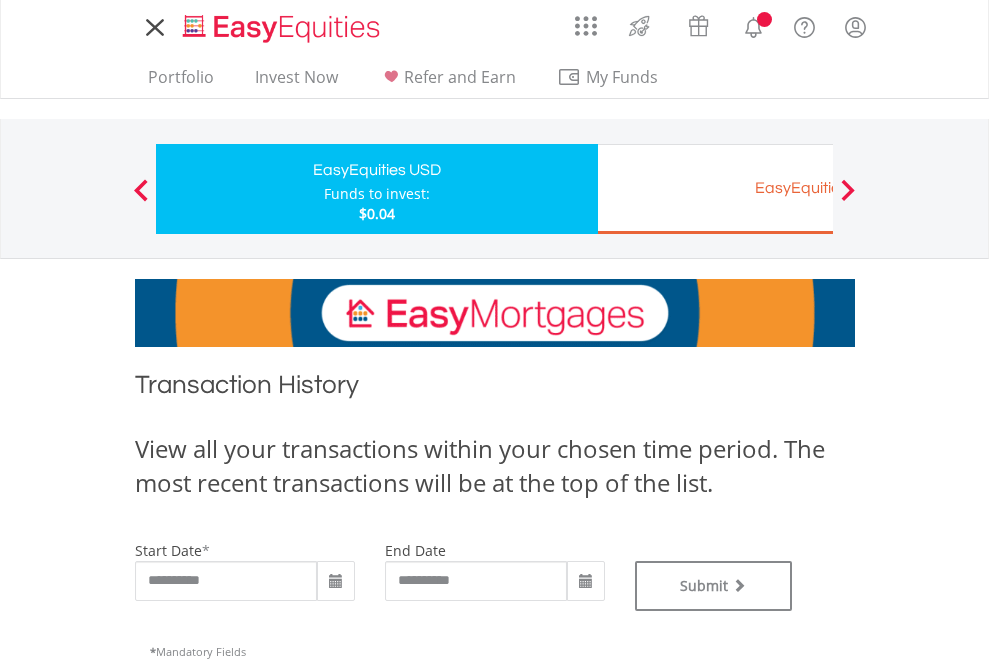 scroll, scrollTop: 0, scrollLeft: 0, axis: both 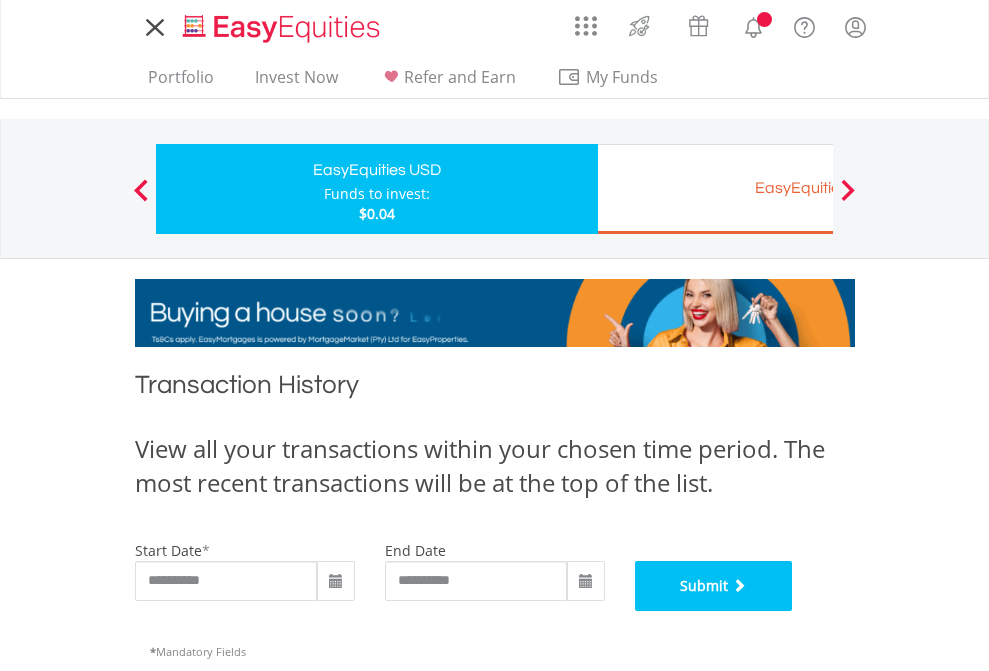 click on "Submit" at bounding box center [714, 586] 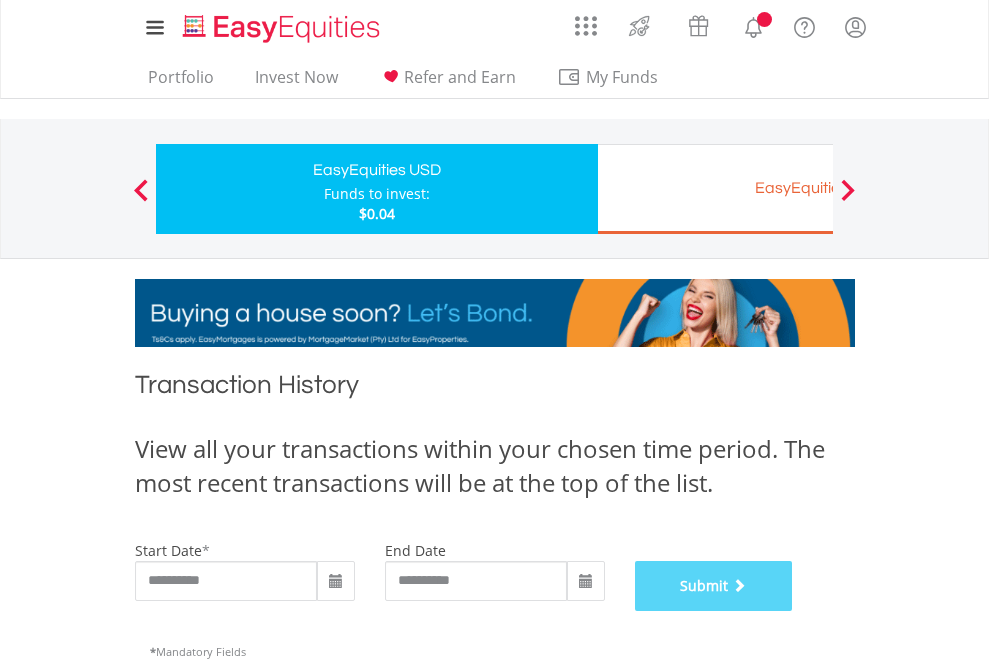 scroll, scrollTop: 811, scrollLeft: 0, axis: vertical 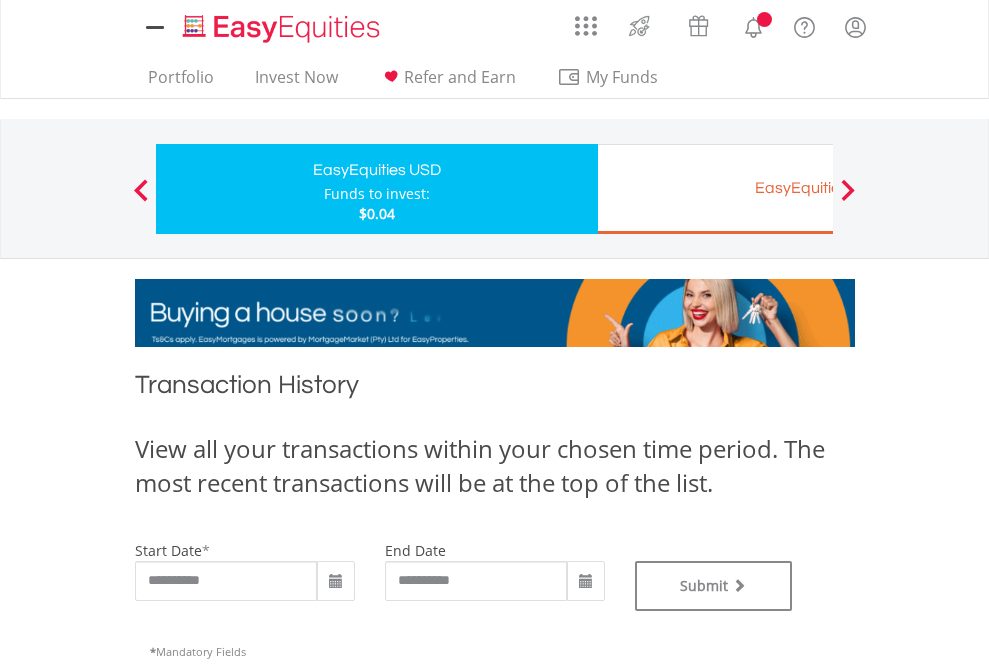 click on "EasyEquities EUR" at bounding box center [818, 188] 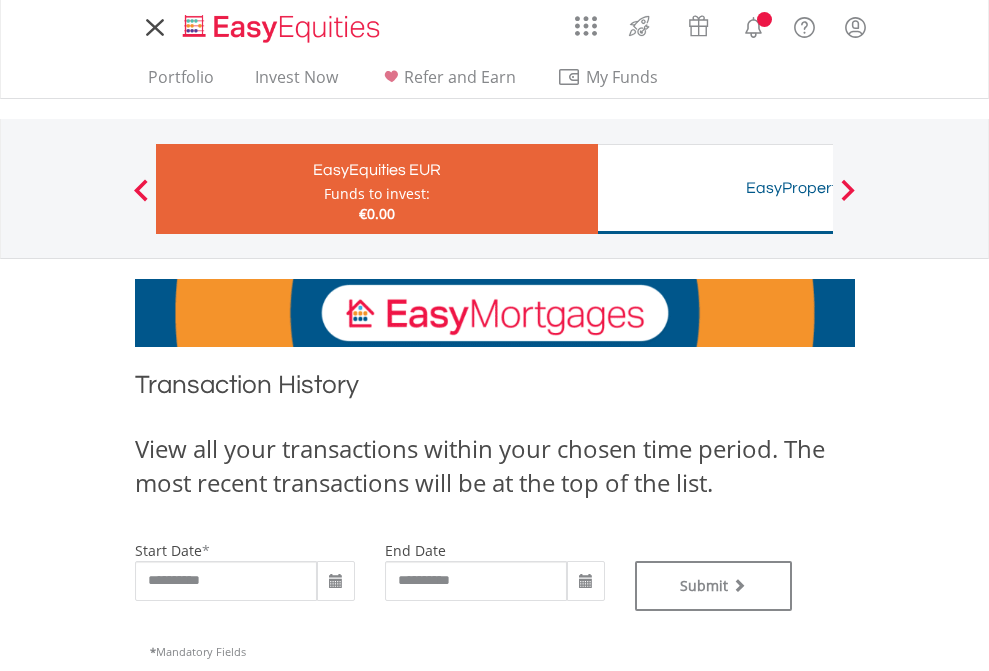 scroll, scrollTop: 0, scrollLeft: 0, axis: both 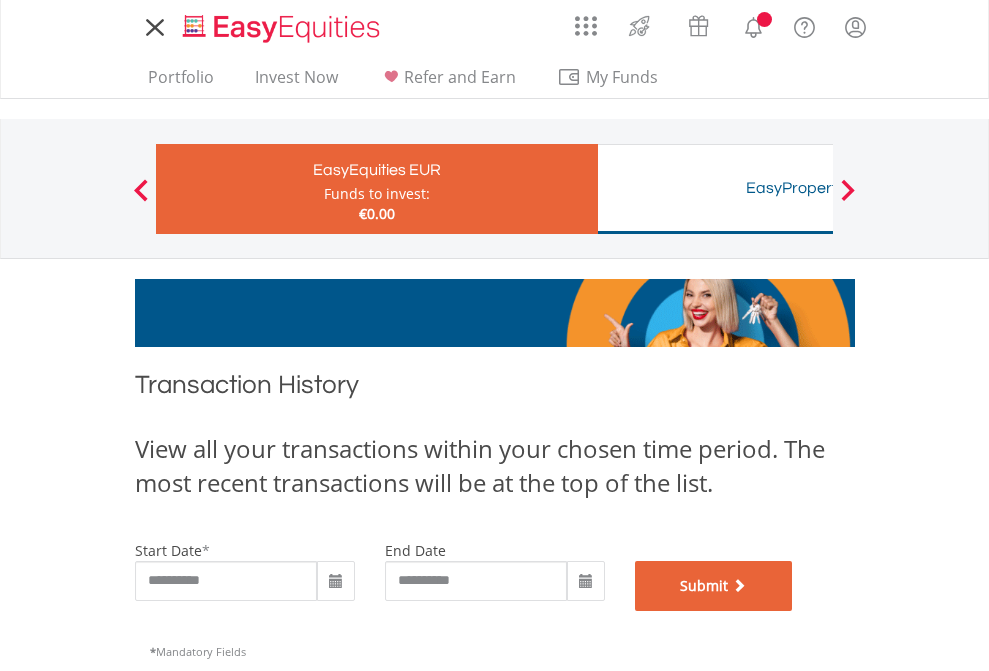 click on "Submit" at bounding box center (714, 586) 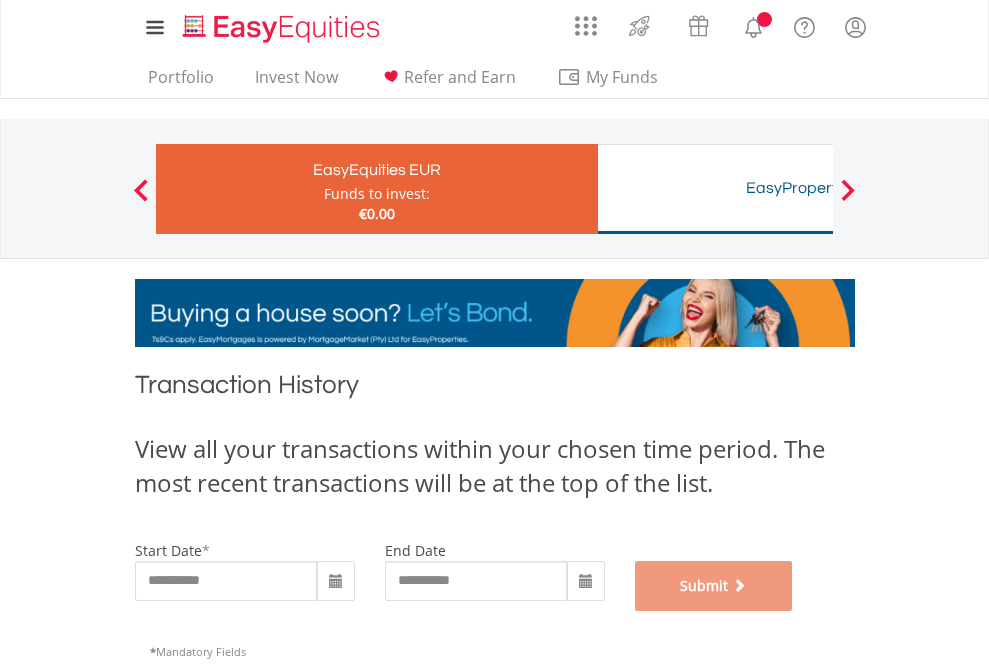 scroll, scrollTop: 811, scrollLeft: 0, axis: vertical 